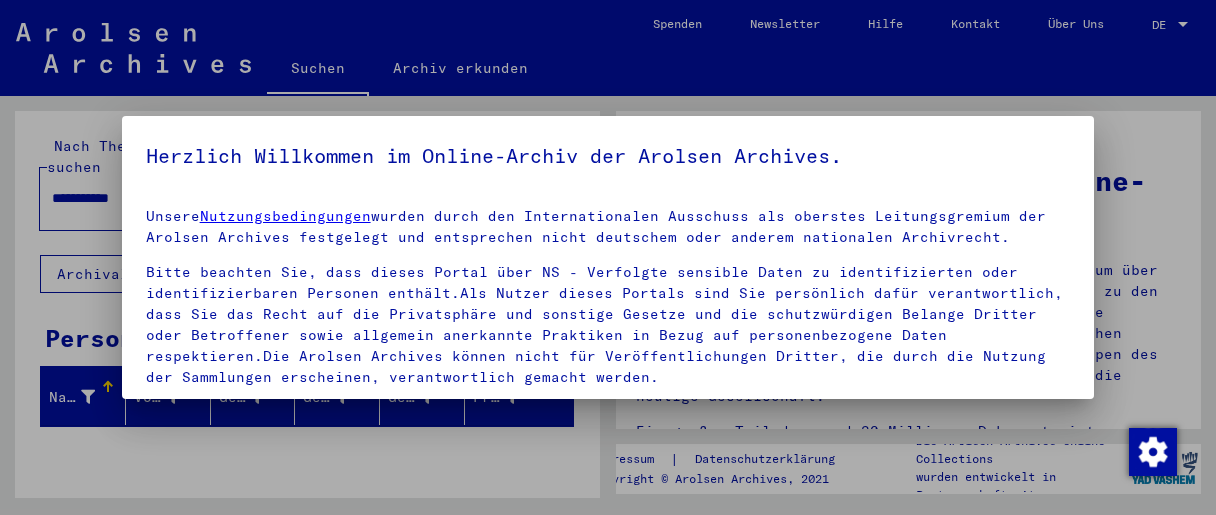 scroll, scrollTop: 0, scrollLeft: 0, axis: both 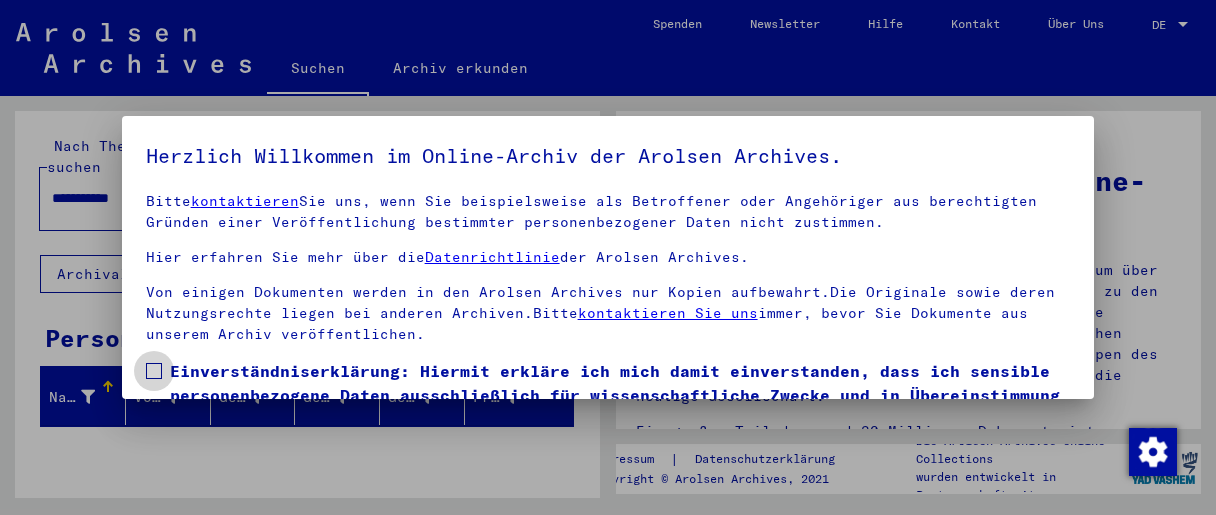 click on "Einverständniserklärung: Hiermit erkläre ich mich damit einverstanden, dass ich sensible personenbezogene Daten ausschließlich für wissenschaftliche Zwecke und in Übereinstimmung mit den geltenden nationalen Gesetzen und Bestimmungen nutze. Mir ist bewusst, dass ein Verstoß gegen diese Gesetze und/oder Bestimmungen strafrechtliche Konsequenzen nach sich ziehen kann." at bounding box center [608, 419] 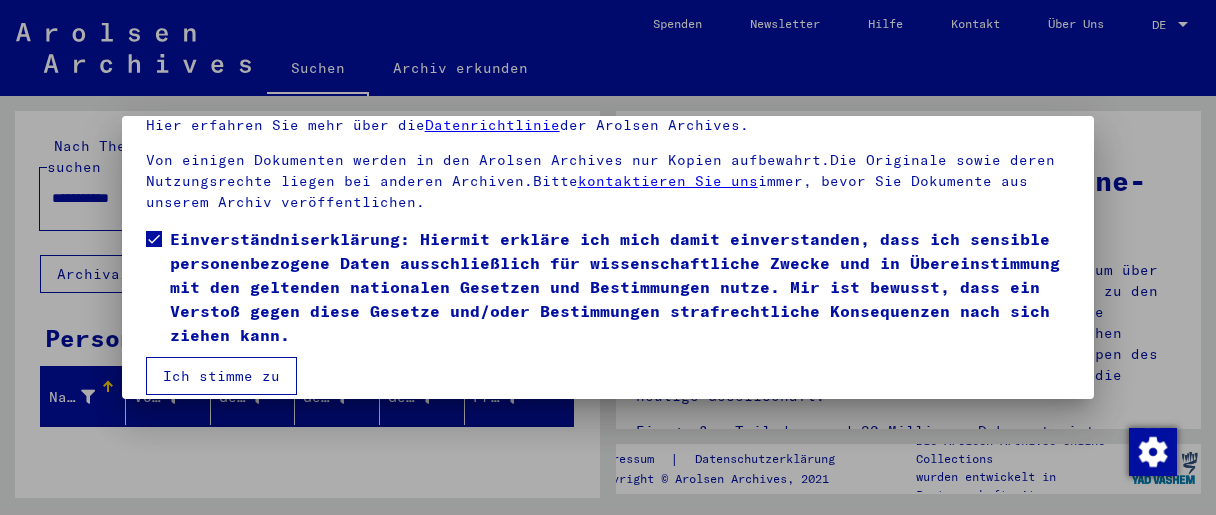 scroll, scrollTop: 151, scrollLeft: 0, axis: vertical 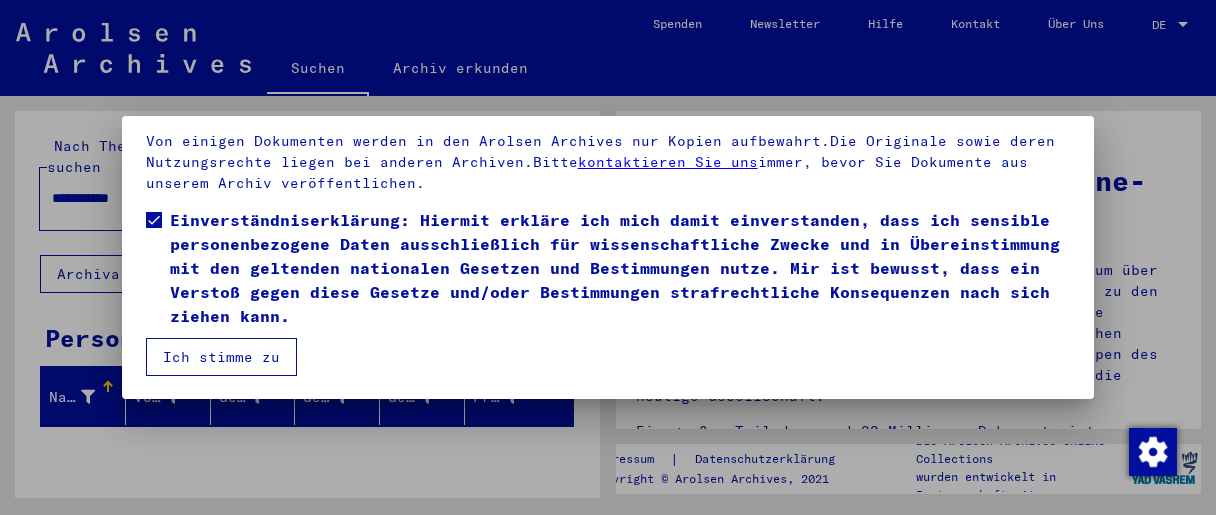 click on "Ich stimme zu" at bounding box center [221, 357] 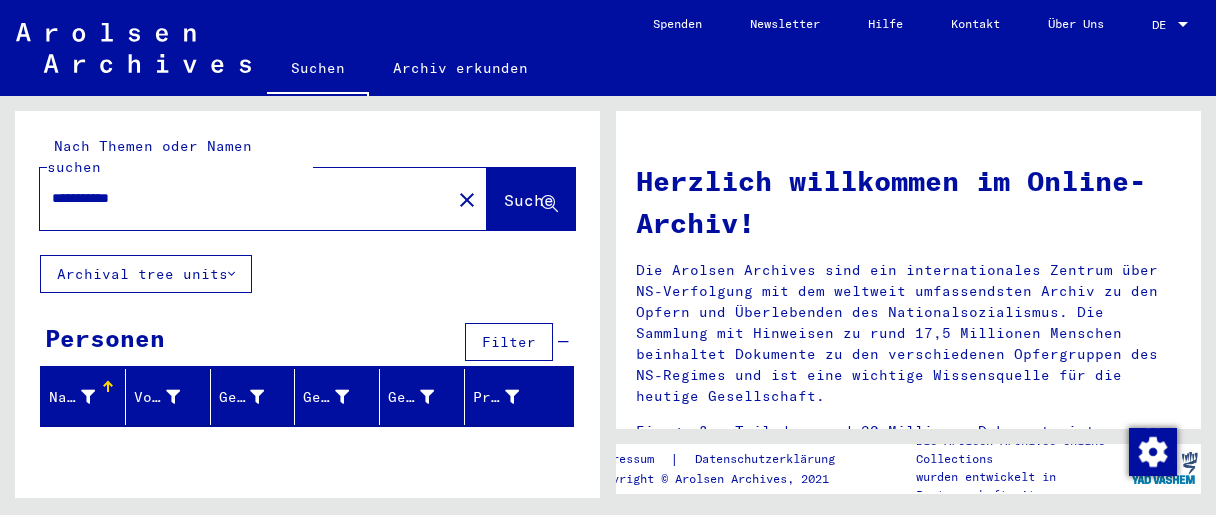 click on "**********" at bounding box center [239, 198] 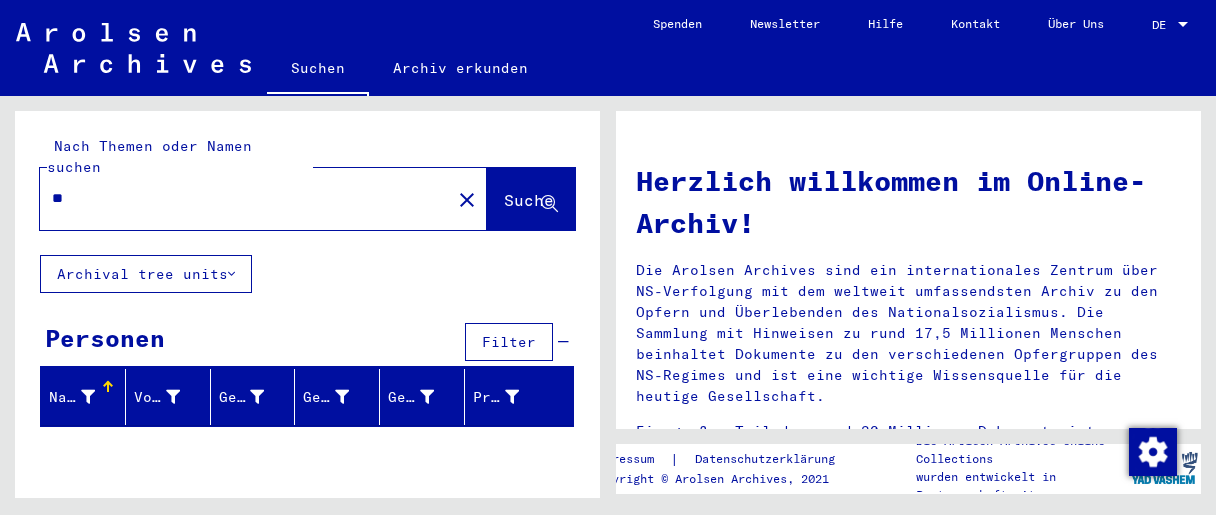 type on "*" 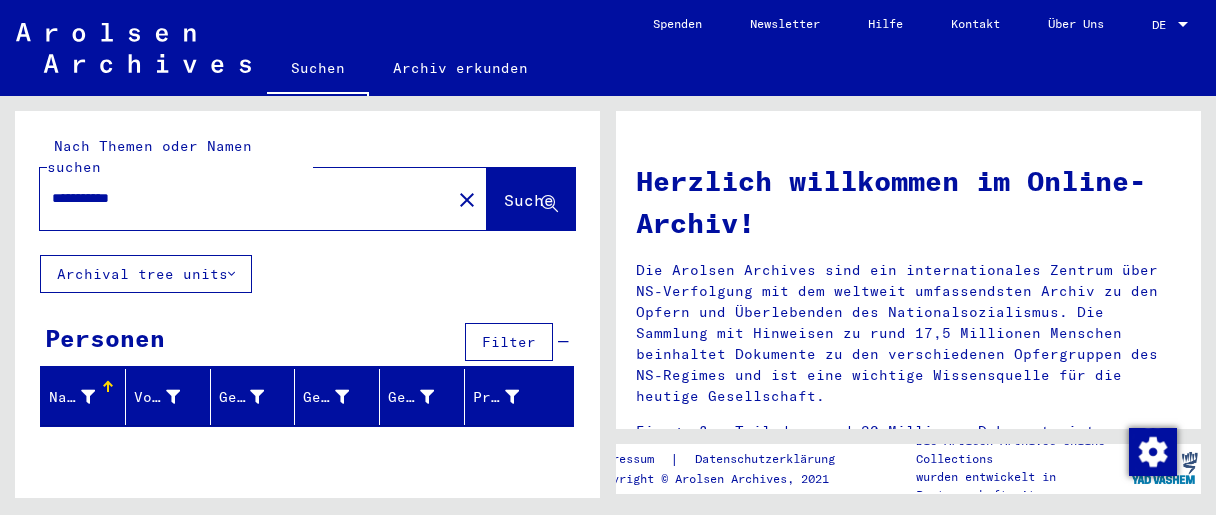 type on "**********" 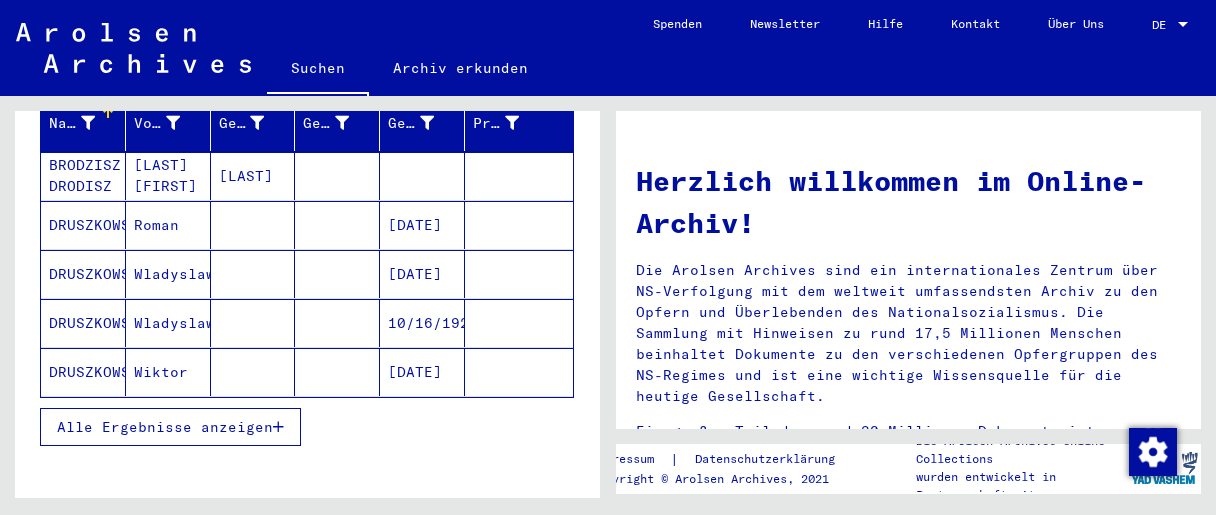scroll, scrollTop: 319, scrollLeft: 0, axis: vertical 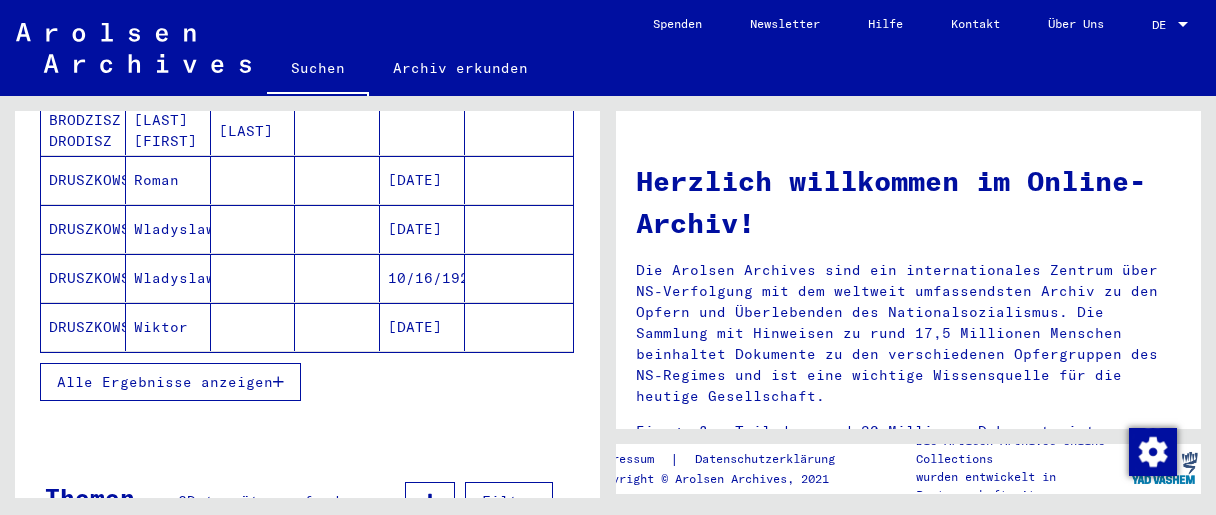 click on "Alle Ergebnisse anzeigen" at bounding box center [165, 382] 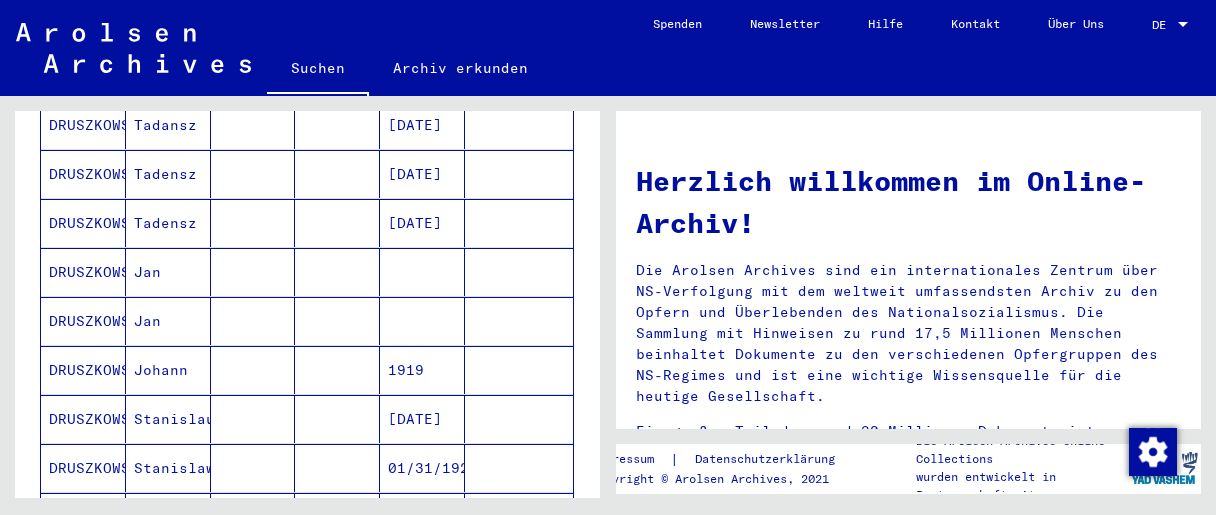 scroll, scrollTop: 958, scrollLeft: 0, axis: vertical 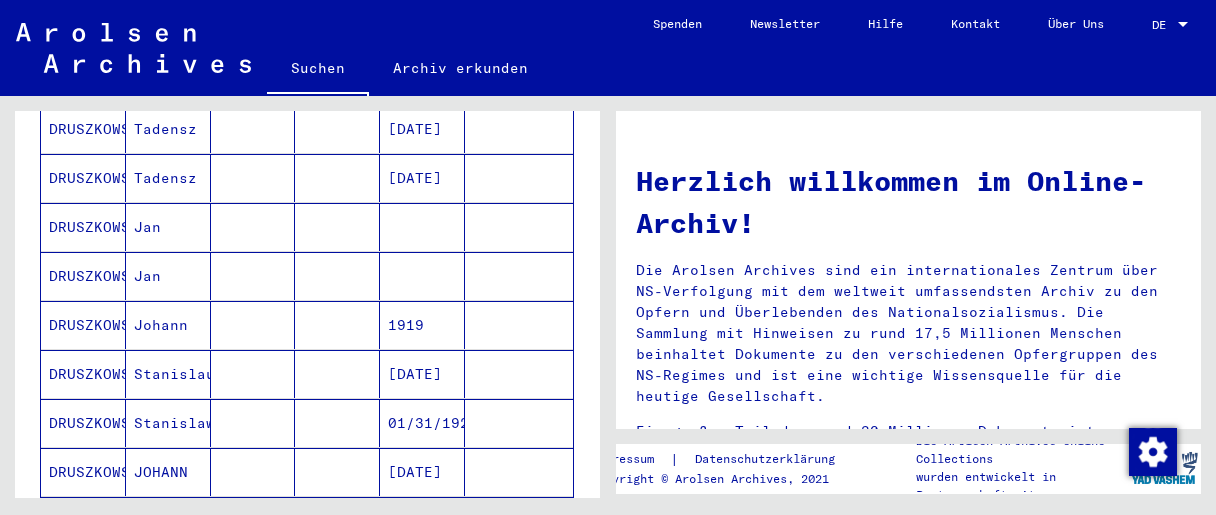 click on "DRUSZKOWSKI" at bounding box center [83, 423] 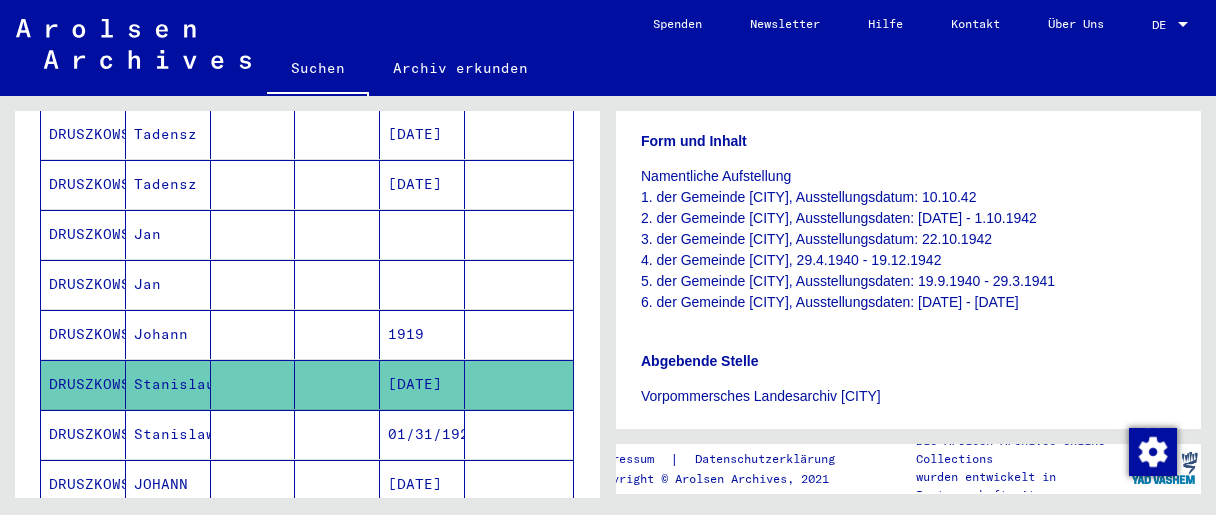 scroll, scrollTop: 457, scrollLeft: 0, axis: vertical 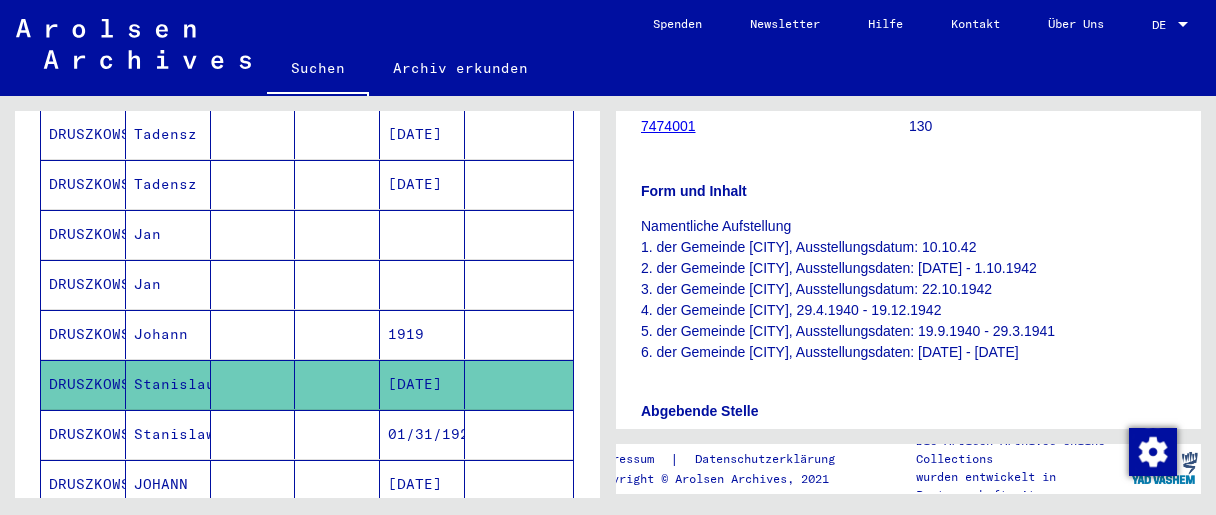 drag, startPoint x: 635, startPoint y: 181, endPoint x: 1096, endPoint y: 334, distance: 485.72626 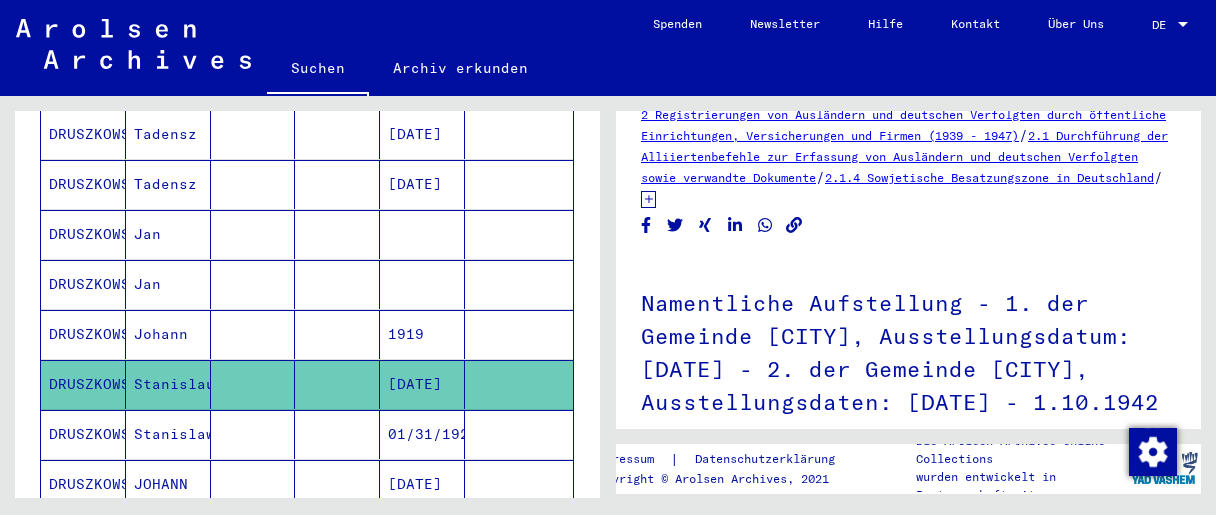 scroll, scrollTop: 138, scrollLeft: 0, axis: vertical 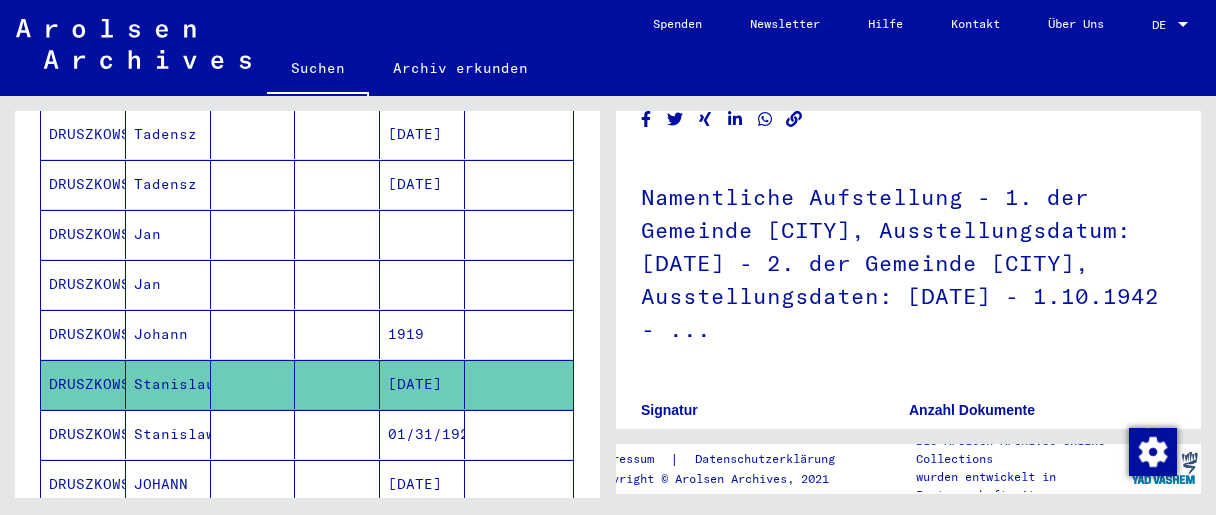 drag, startPoint x: 630, startPoint y: 178, endPoint x: 800, endPoint y: 315, distance: 218.33232 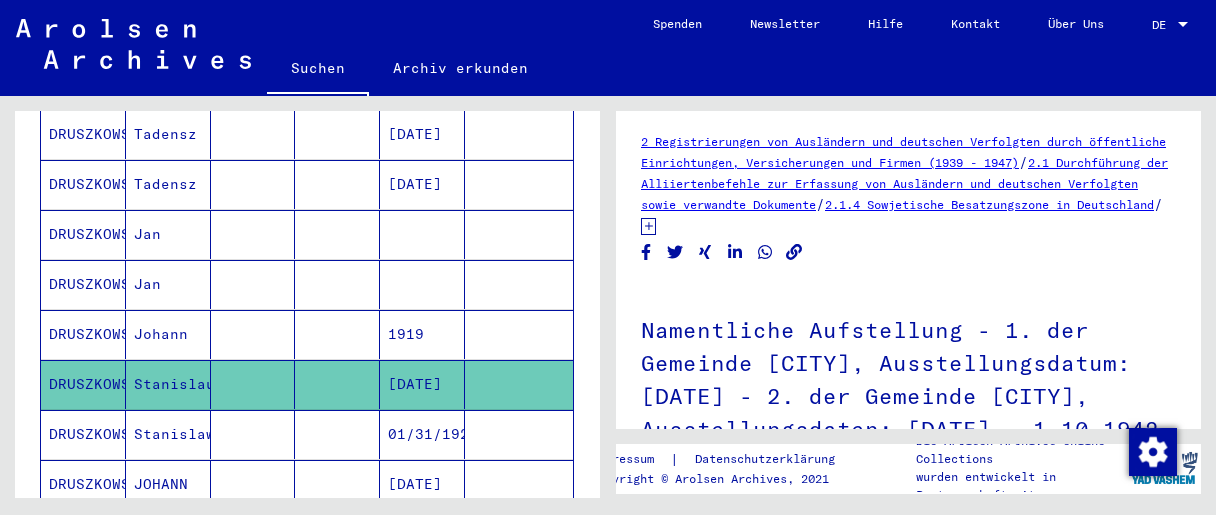 scroll, scrollTop: 0, scrollLeft: 0, axis: both 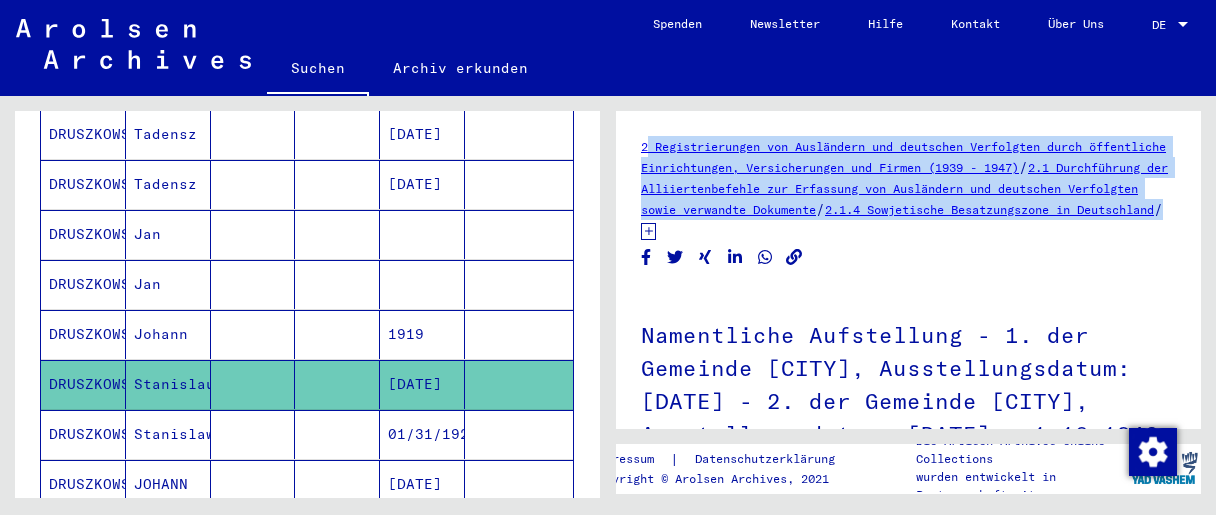 drag, startPoint x: 635, startPoint y: 120, endPoint x: 956, endPoint y: 226, distance: 338.04883 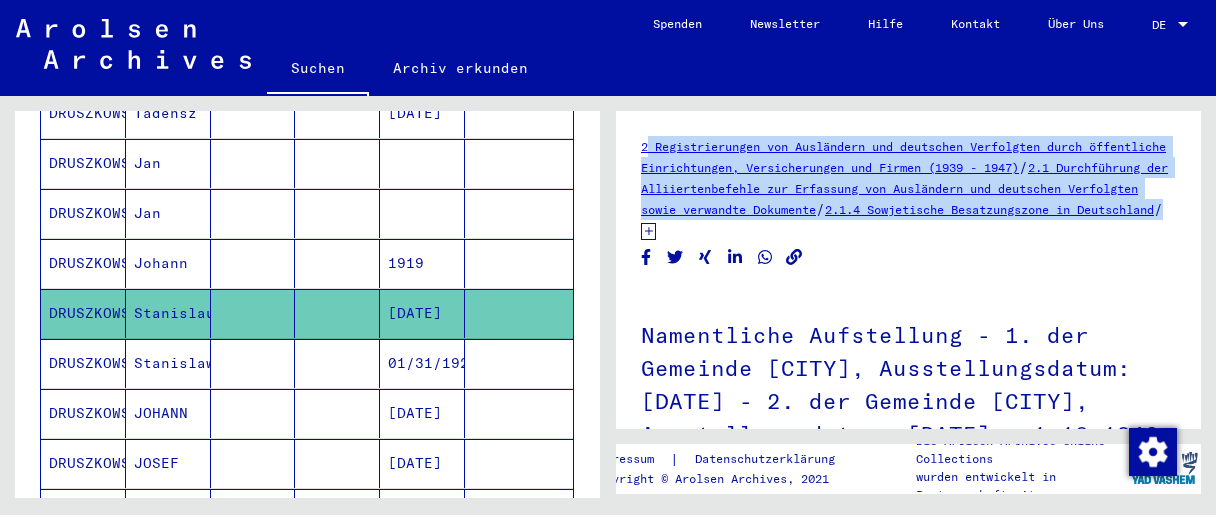 scroll, scrollTop: 1072, scrollLeft: 0, axis: vertical 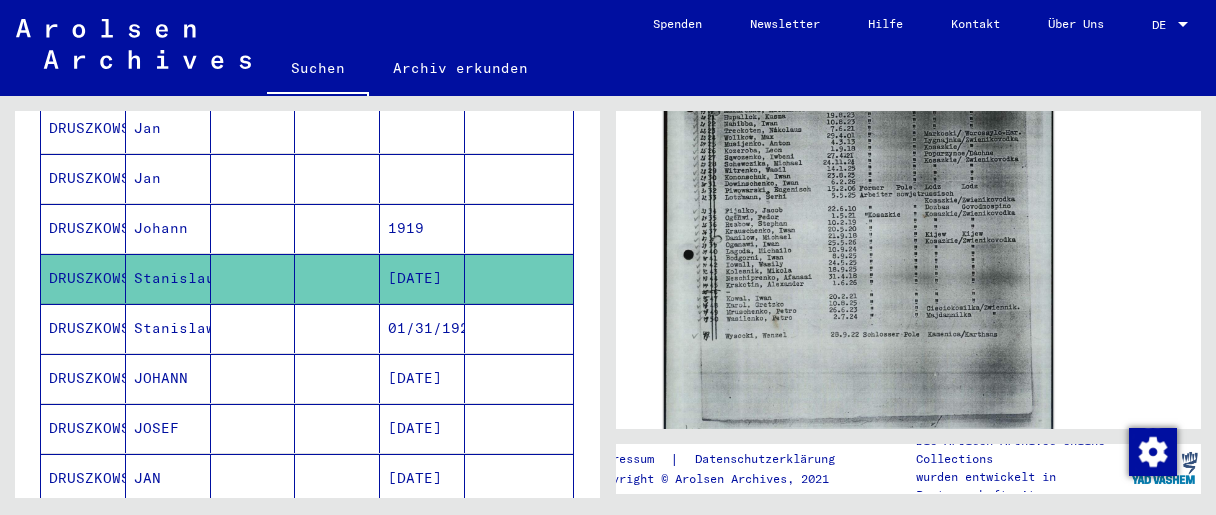 click 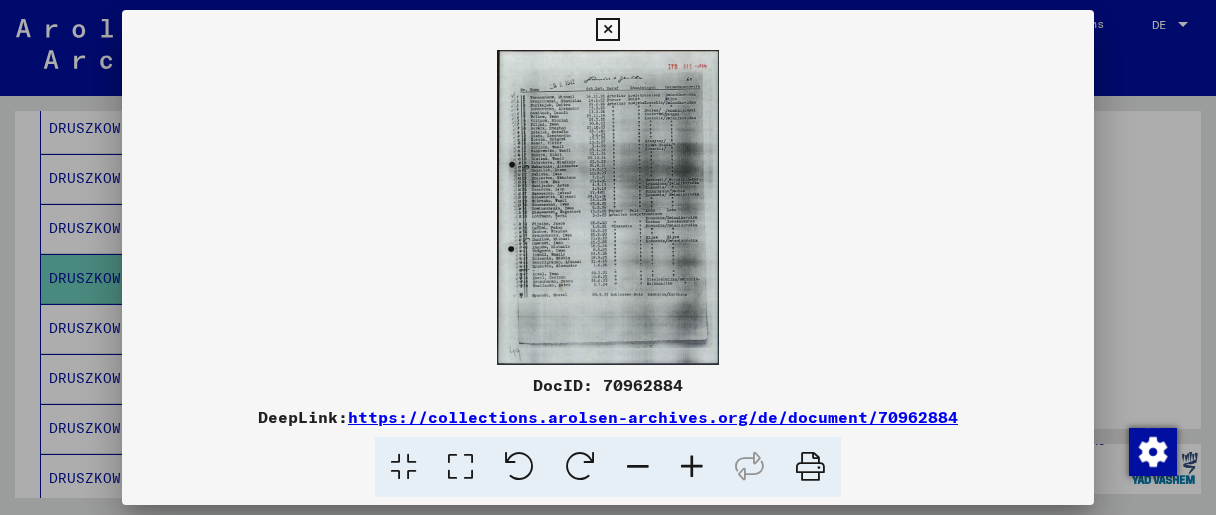 click at bounding box center [692, 467] 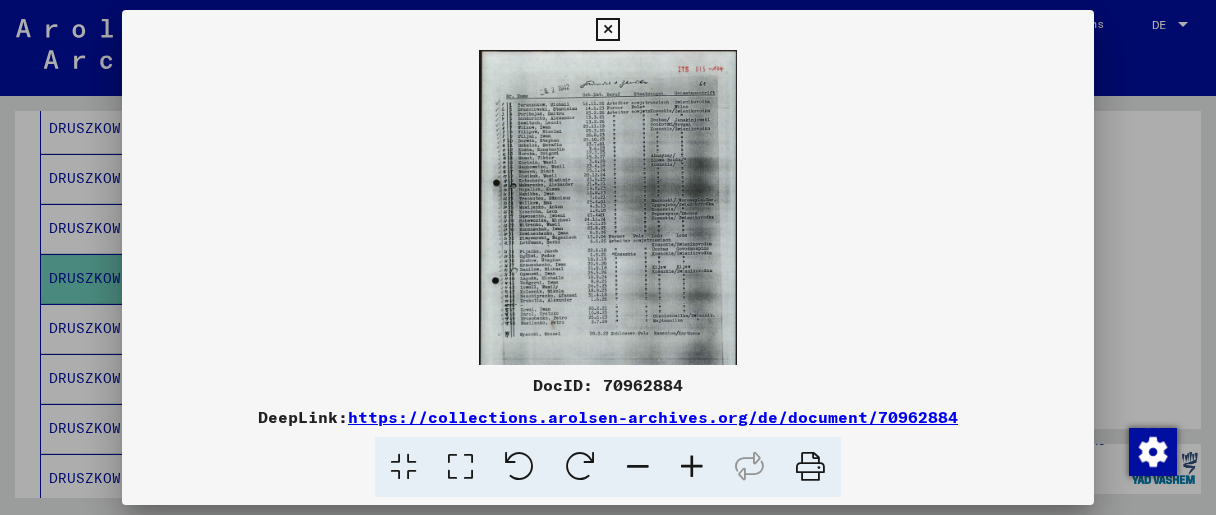 click at bounding box center [692, 467] 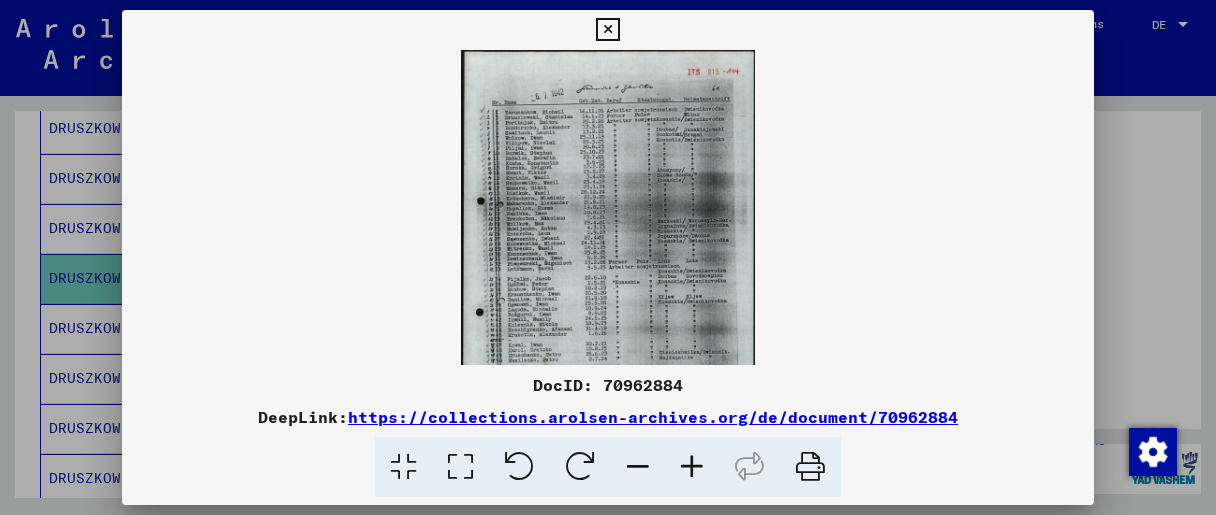 click at bounding box center [692, 467] 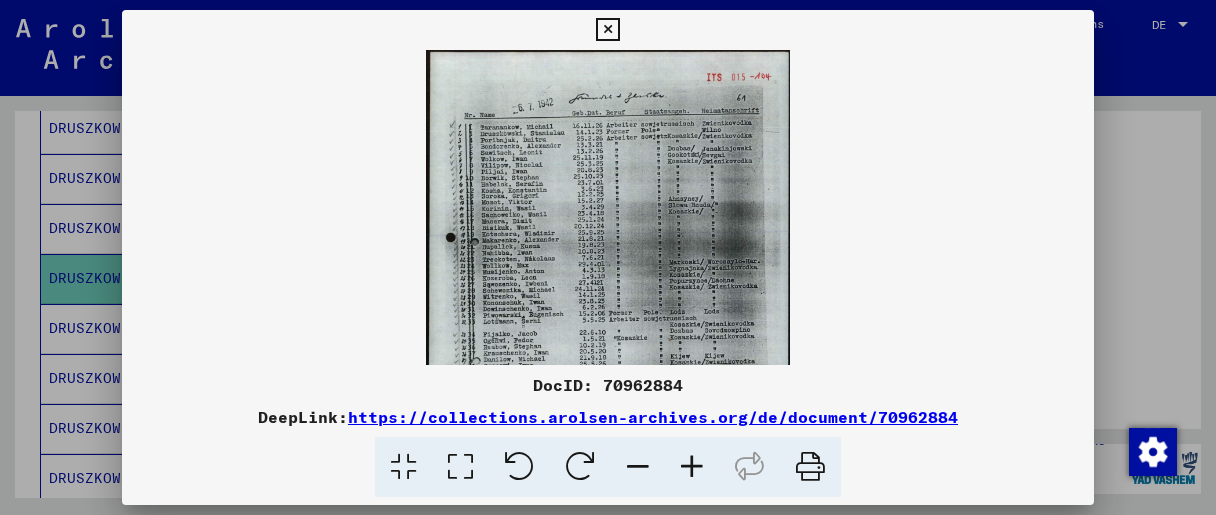 click at bounding box center [692, 467] 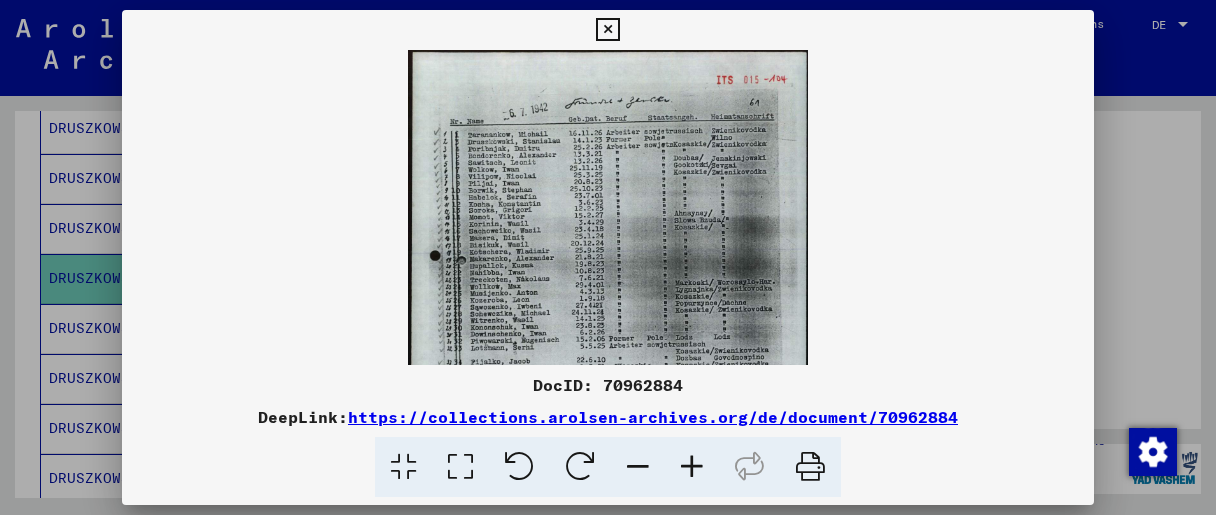 click at bounding box center [692, 467] 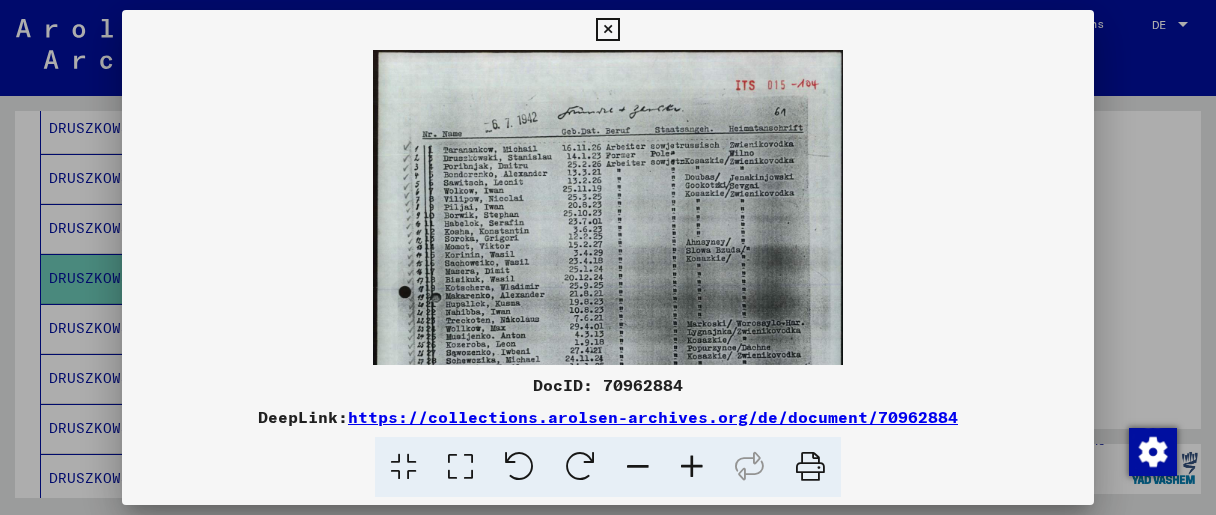 click at bounding box center [692, 467] 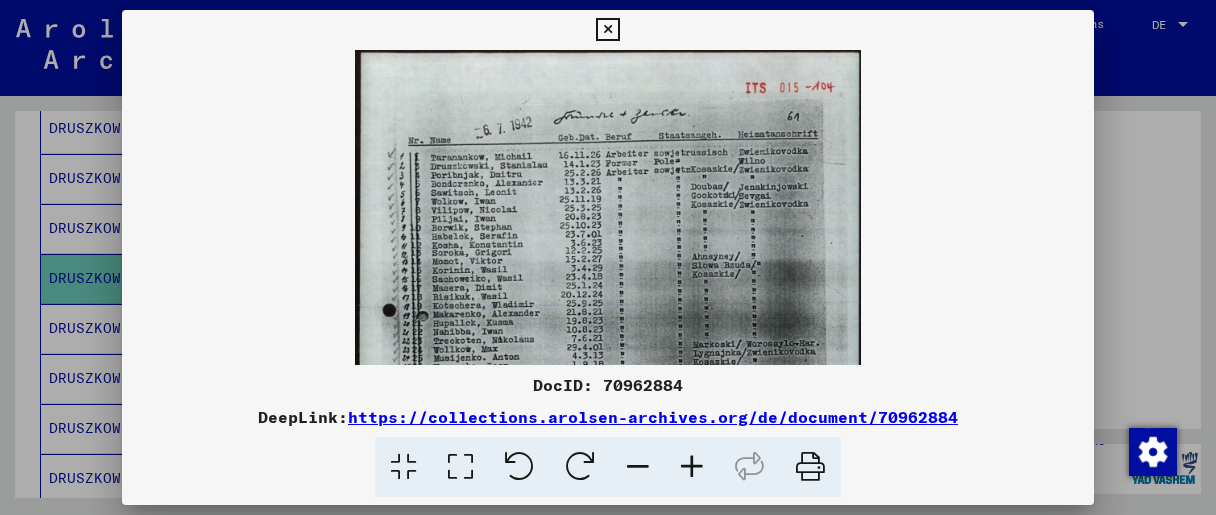 click at bounding box center (692, 467) 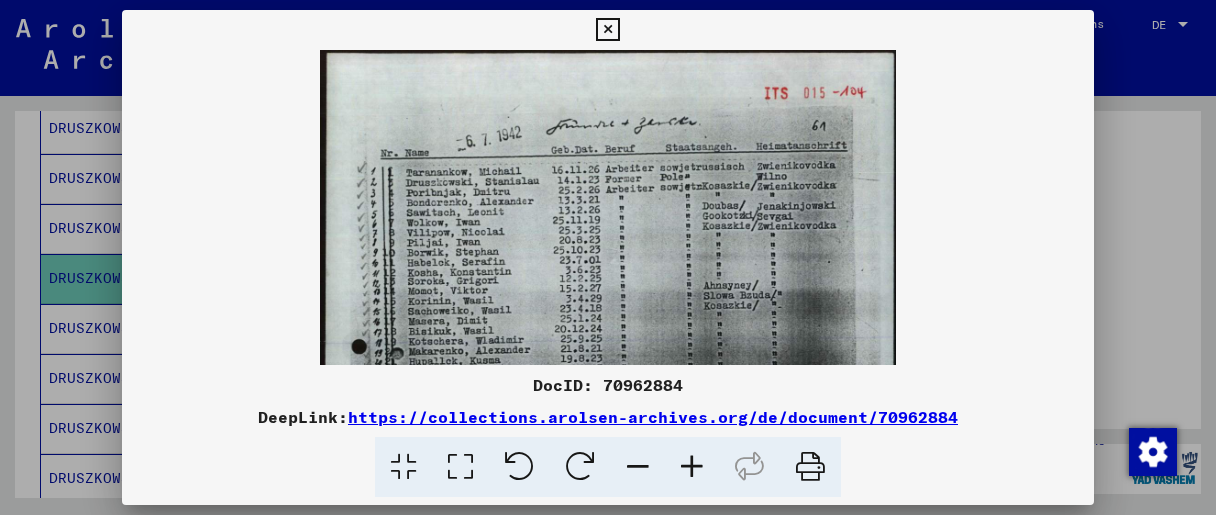 click at bounding box center [692, 467] 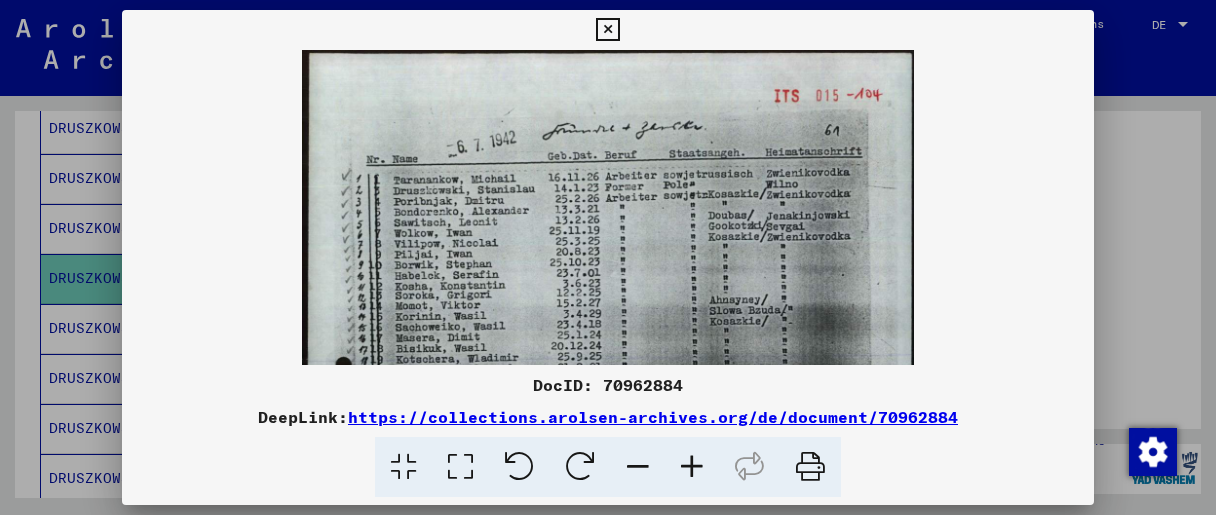 click at bounding box center (692, 467) 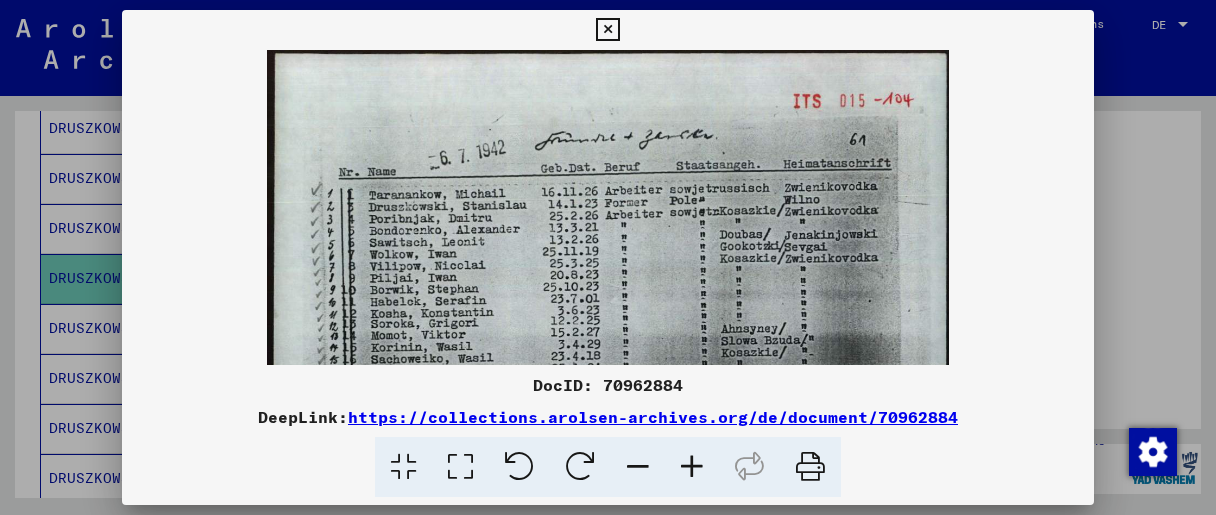 click at bounding box center [692, 467] 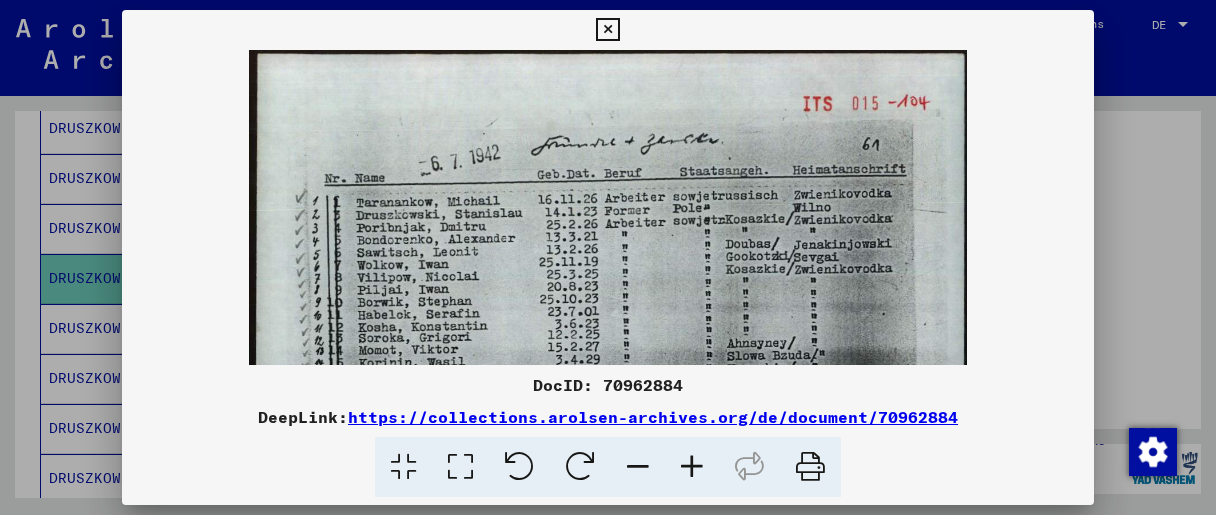 click at bounding box center (692, 467) 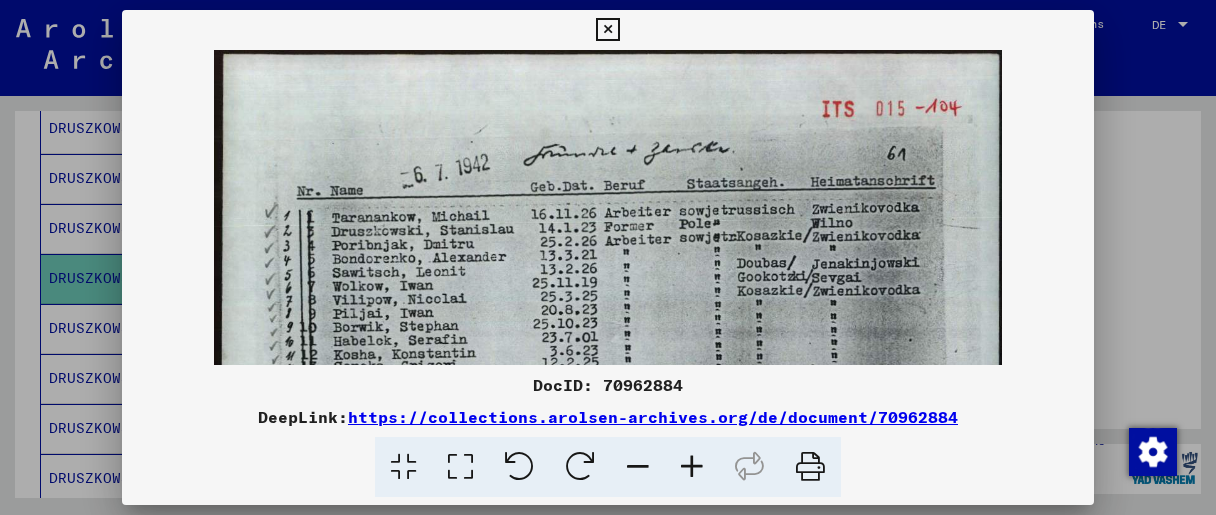 click at bounding box center (607, 30) 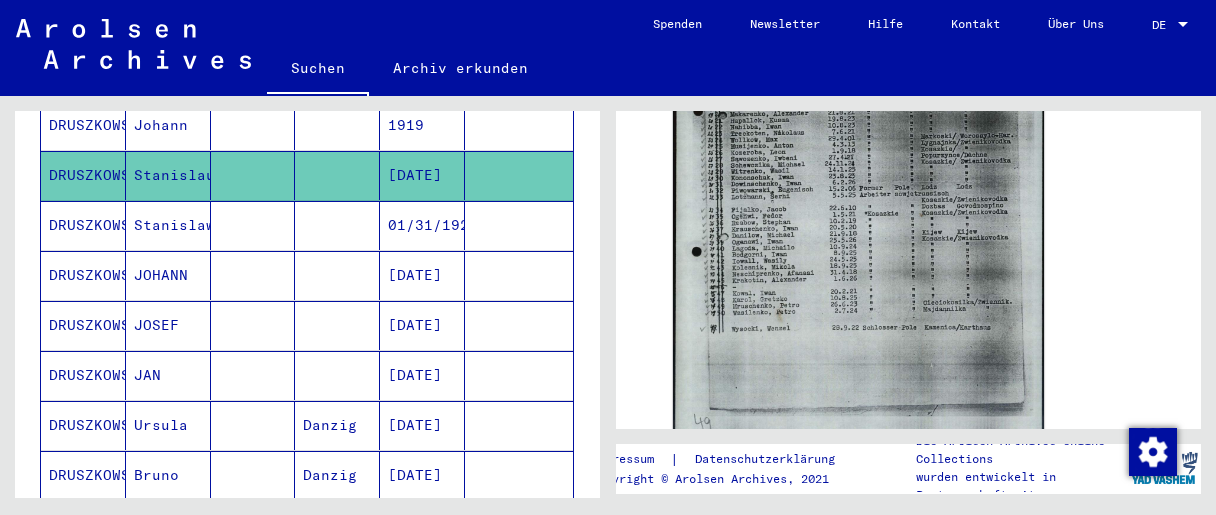 scroll, scrollTop: 1285, scrollLeft: 0, axis: vertical 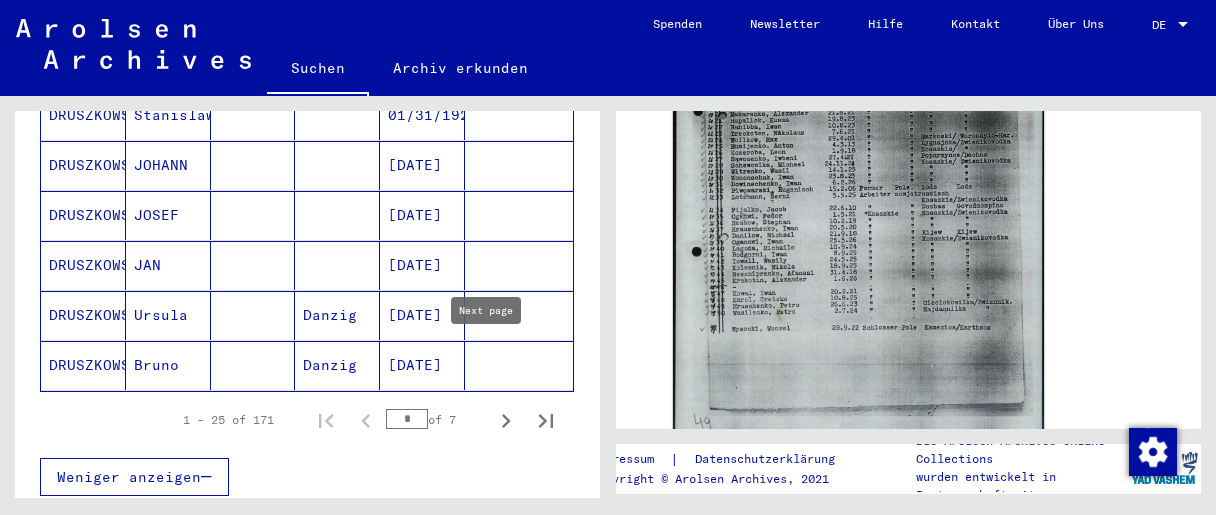 click 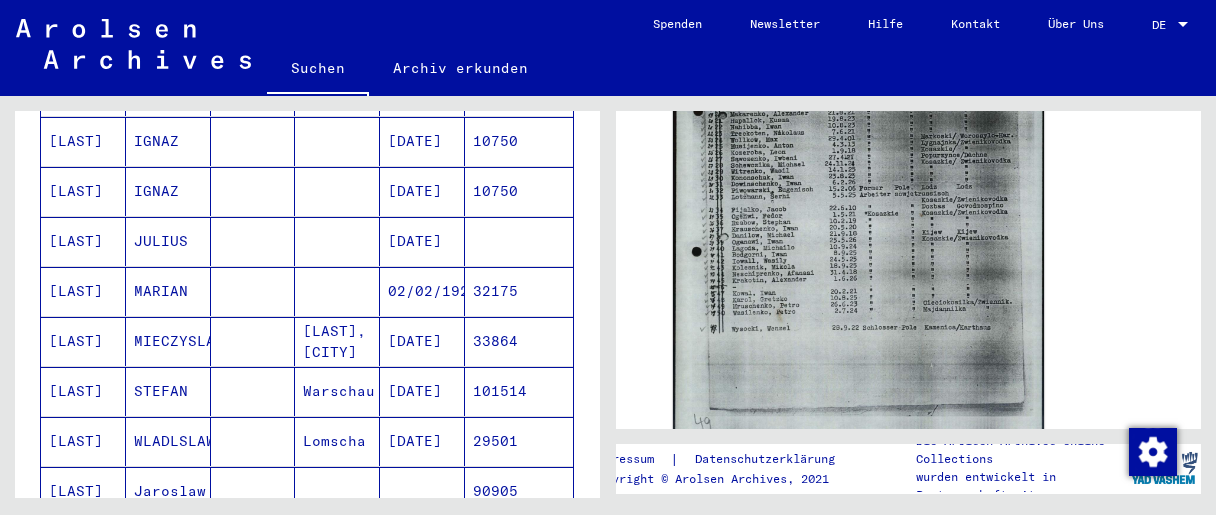 scroll, scrollTop: 1285, scrollLeft: 0, axis: vertical 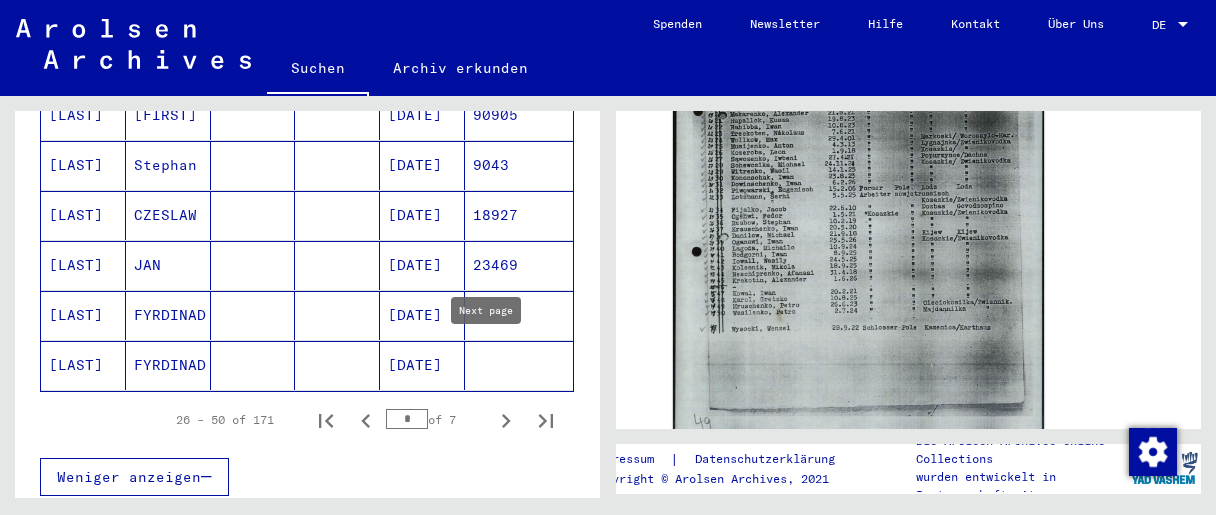 click 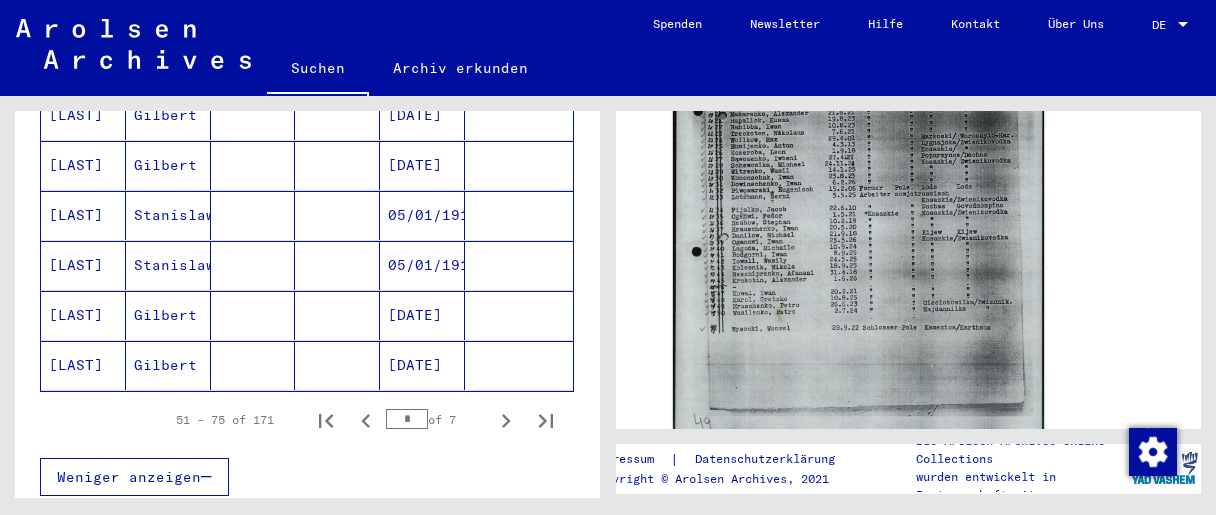 click 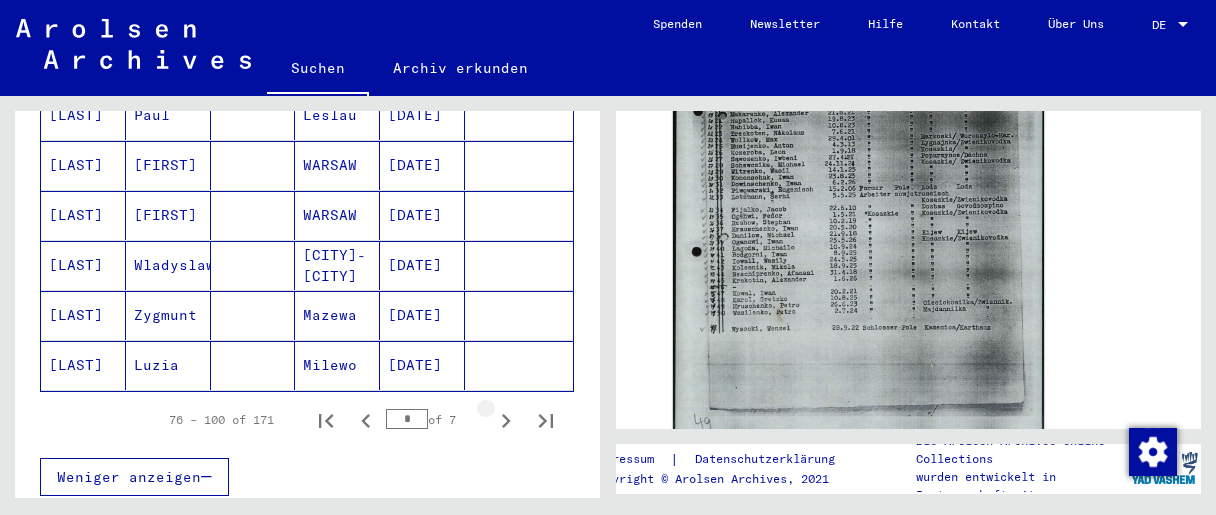 click 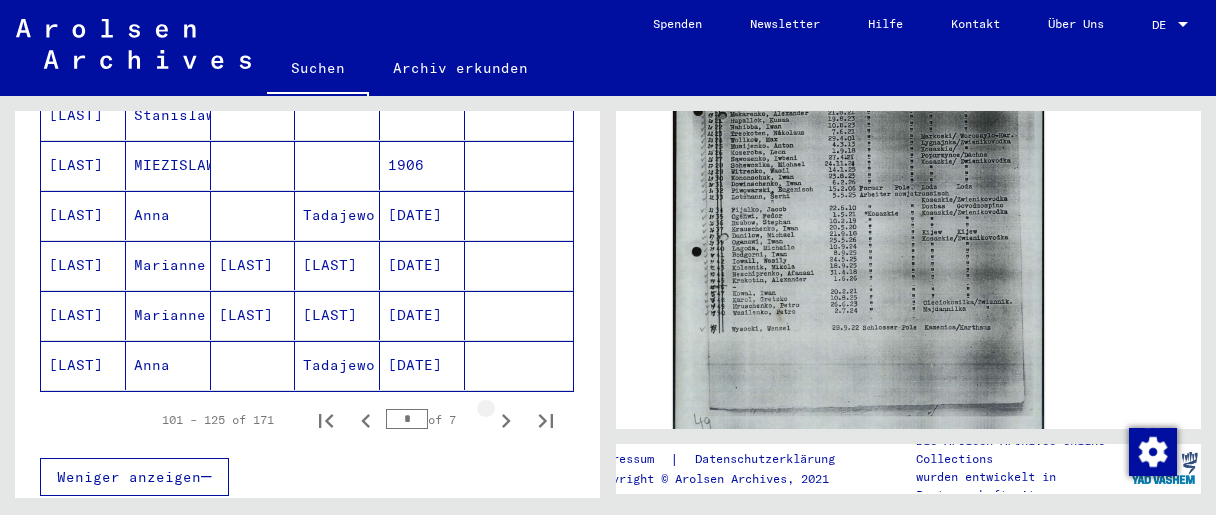 click 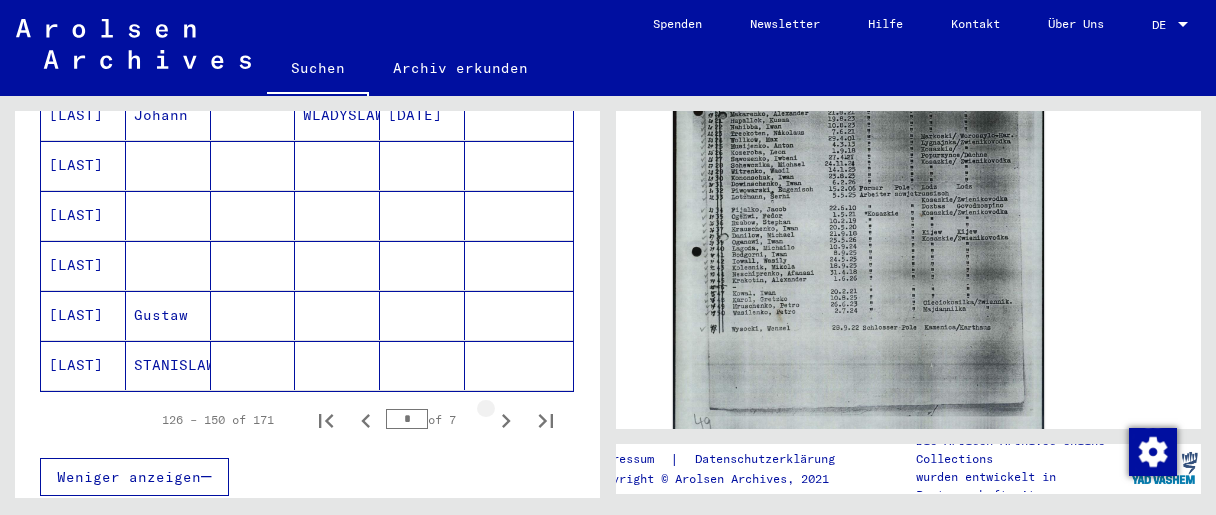 click 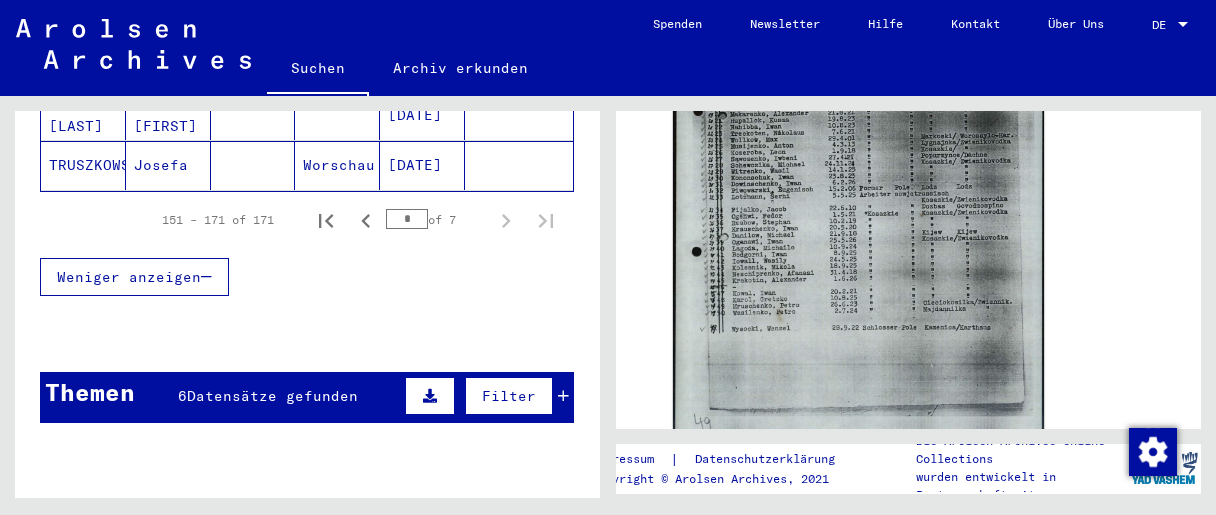 click on "Signature   Titel   6.3.2.1  Schriftgut des ITS und seiner Vorgänger > Bearbeitung von Anfragen > Fallbezogene Akten des Kindersuchdienstes 1947 - 1951 > Akten von namentlich identifizierten Kindern > Kindersuchakten D Kindersuchakte Bezüglich [LAST] [FIRST] [DATE] 1  6.3.3.2  Schriftgut des ITS und seiner Vorgänger > Bearbeitung von Anfragen > Fallbezogene Akten des ITS ab 1947 > T/D-Fallablage > Such- und Bescheinigungsvorgänge mit den (T/D-) Nummern von 1.000.000 bis 1.249.999 > Such- und Bescheinigungsvorgänge mit den (T/D-) Nummern von 1.030.500 bis 1.030.999 Such- und Bescheinigungsvorgang Nr. 1.030.513 für [LAST], [FIRST] geboren [DATE] 7  6.3.3.2  Schriftgut des ITS und seiner Vorgänger > Bearbeitung von Anfragen > Fallbezogene Akten des ITS ab 1947 > T/D-Fallablage > Such- und Bescheinigungsvorgänge mit den (T/D-) Nummern von 1.000.000 bis 1.249.999 > Such- und Bescheinigungsvorgänge mit den (T/D-) Nummern von 1.046.500 bis 1.046.999 5  6.3.3.2  27  6.3.3.2  12" at bounding box center (307, 671) 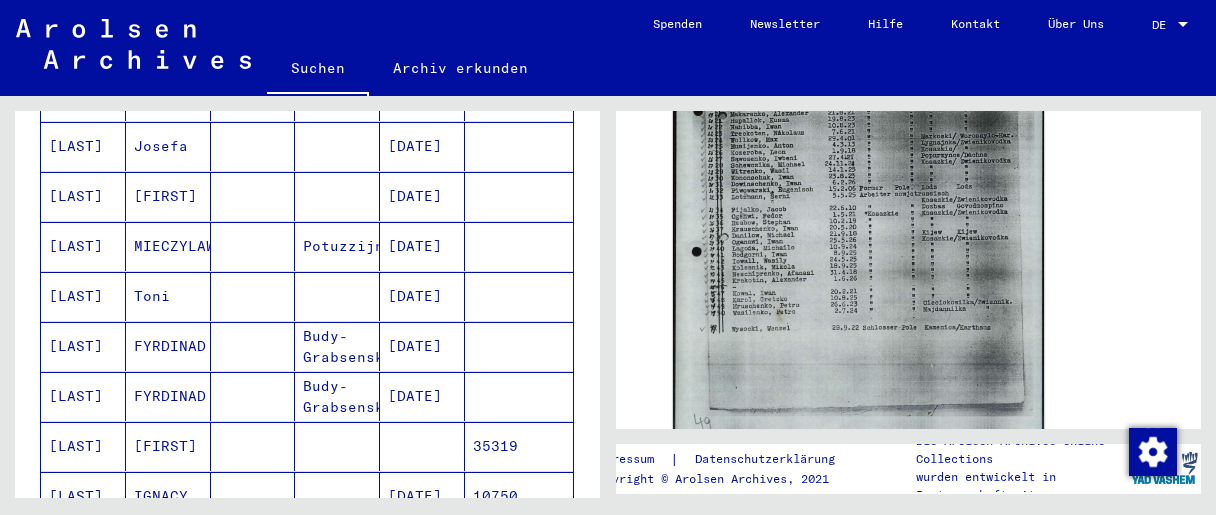 scroll, scrollTop: 647, scrollLeft: 0, axis: vertical 